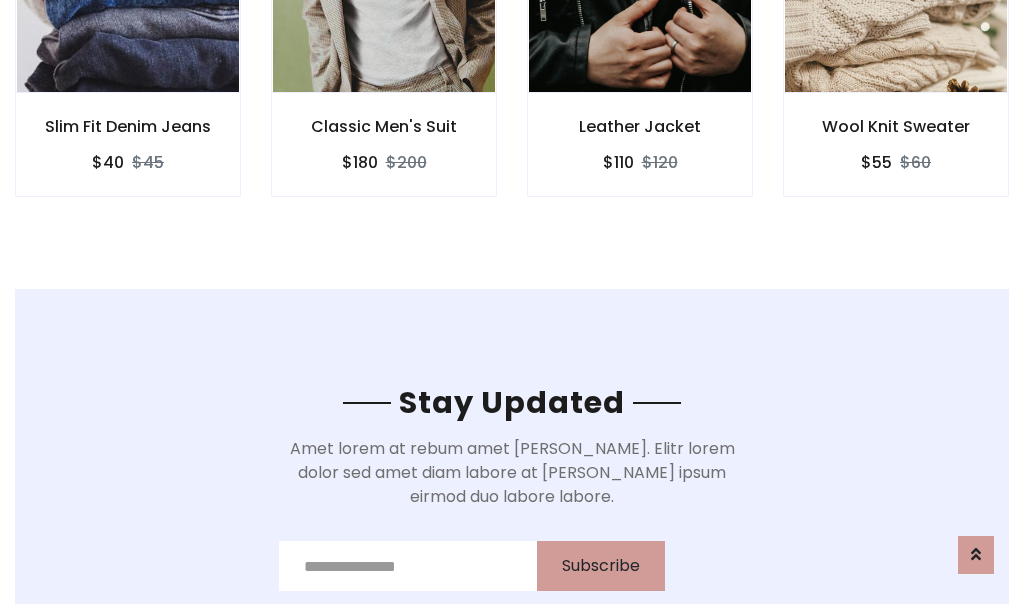 scroll, scrollTop: 3012, scrollLeft: 0, axis: vertical 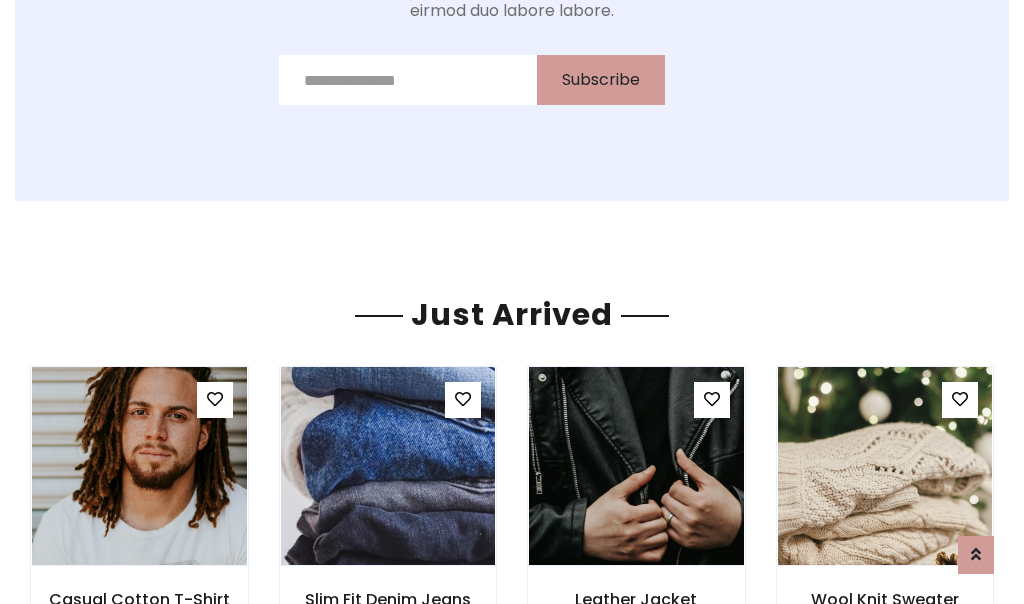 click on "Leather Jacket
$110
$120" at bounding box center (640, -428) 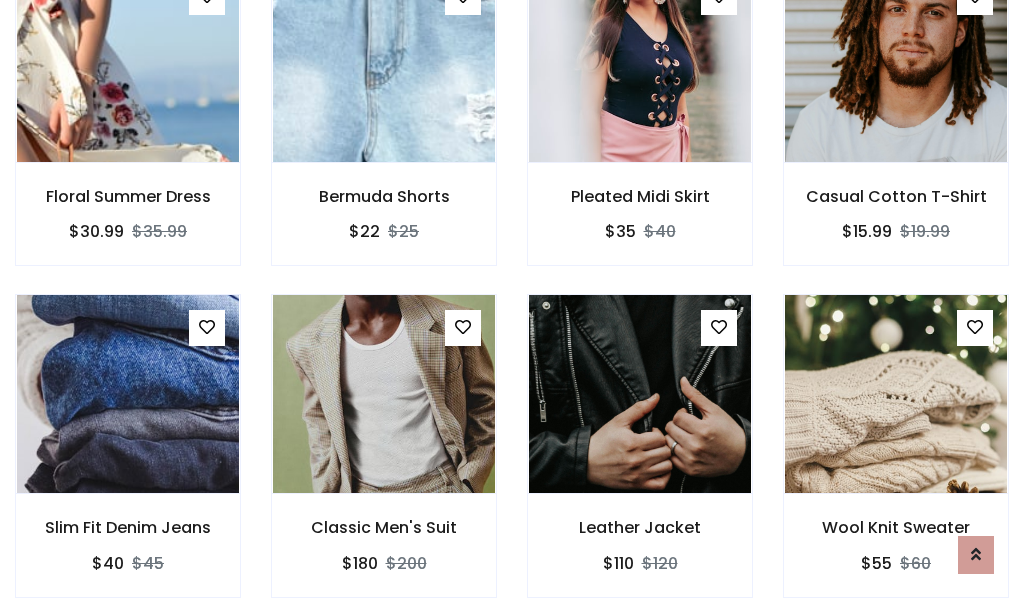 click on "Leather Jacket
$110
$120" at bounding box center (640, 459) 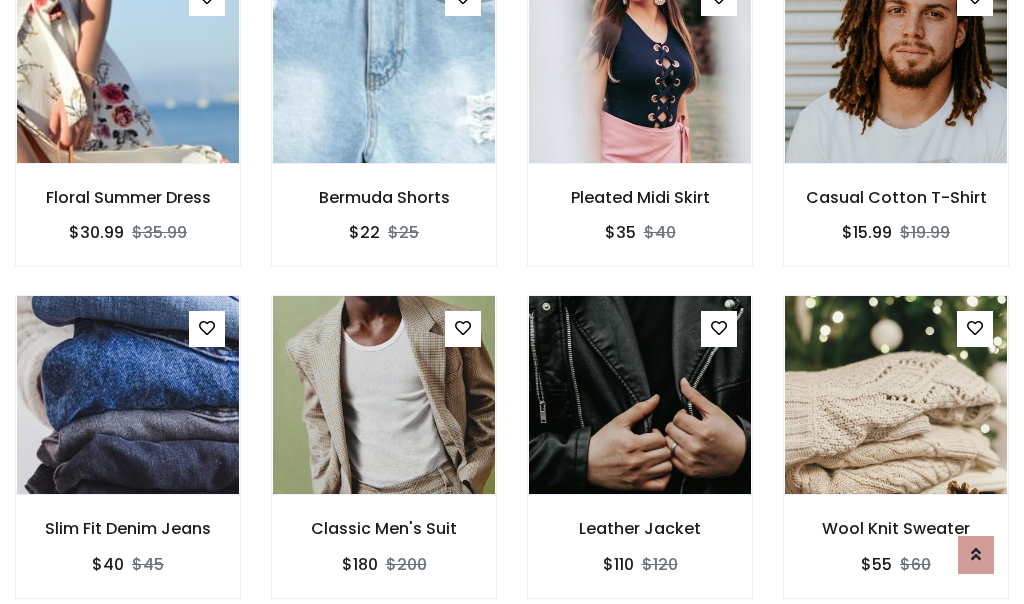 click on "Leather Jacket
$110
$120" at bounding box center (640, 460) 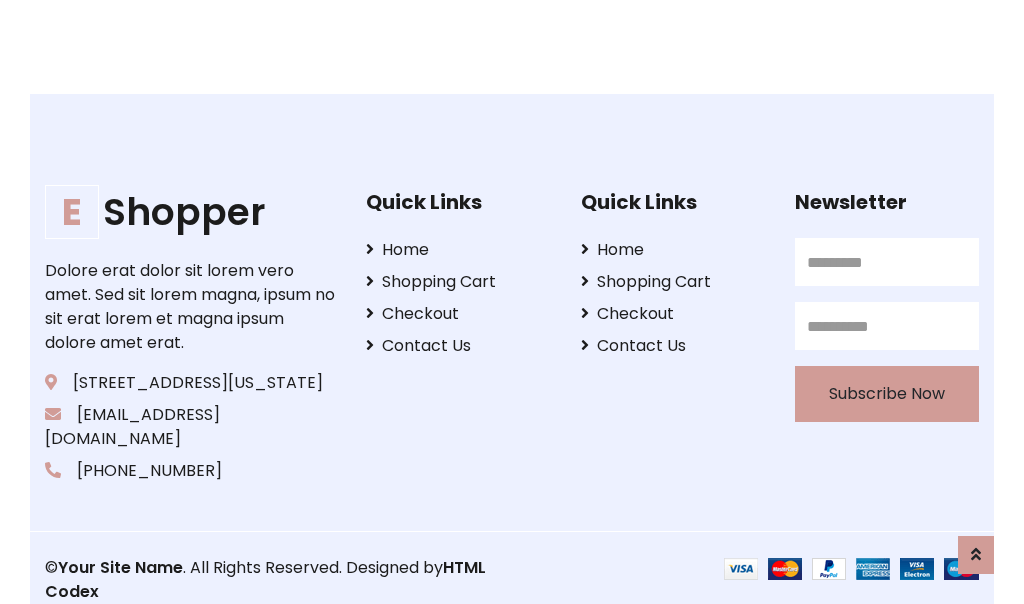 scroll, scrollTop: 3807, scrollLeft: 0, axis: vertical 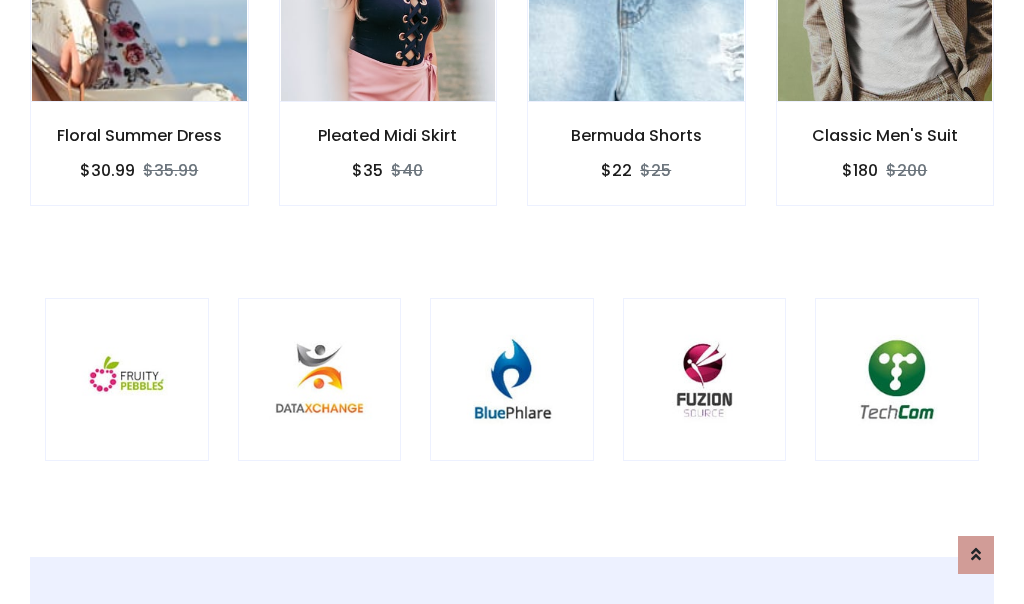 click at bounding box center [512, 380] 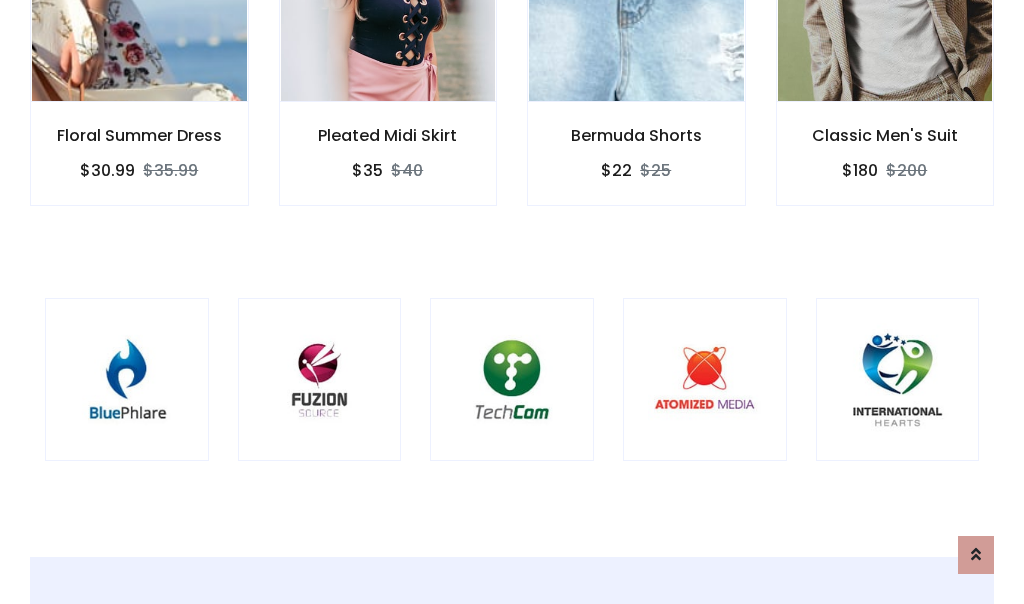 click at bounding box center (512, 380) 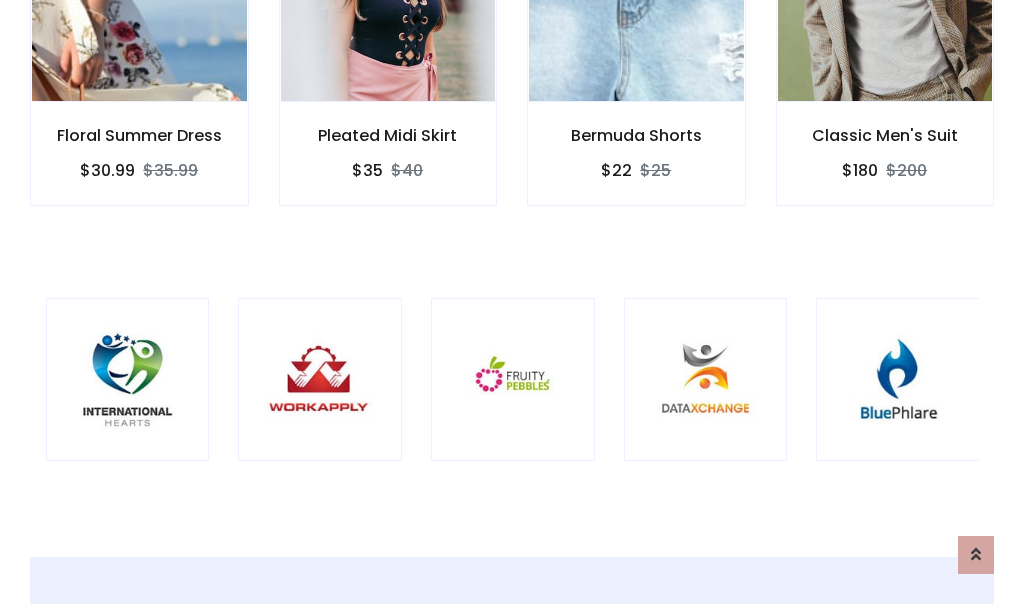 scroll, scrollTop: 0, scrollLeft: 0, axis: both 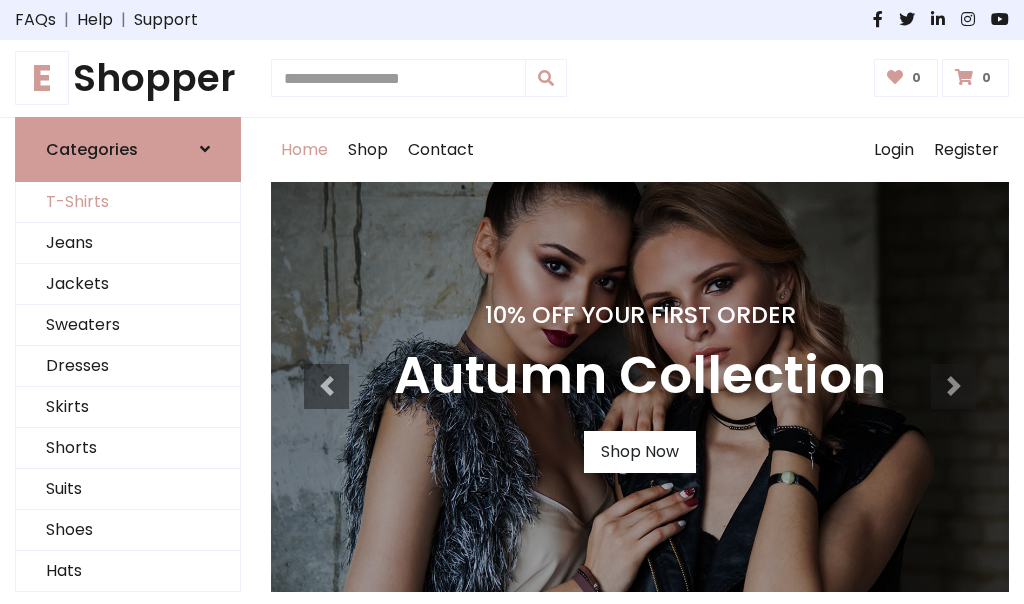 click on "T-Shirts" at bounding box center (128, 202) 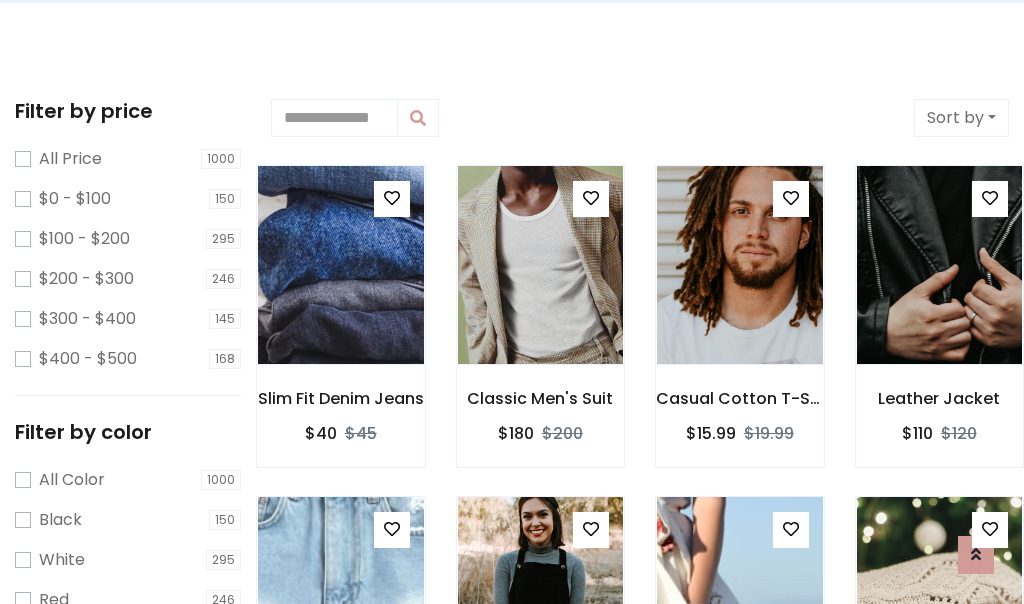 scroll, scrollTop: 0, scrollLeft: 0, axis: both 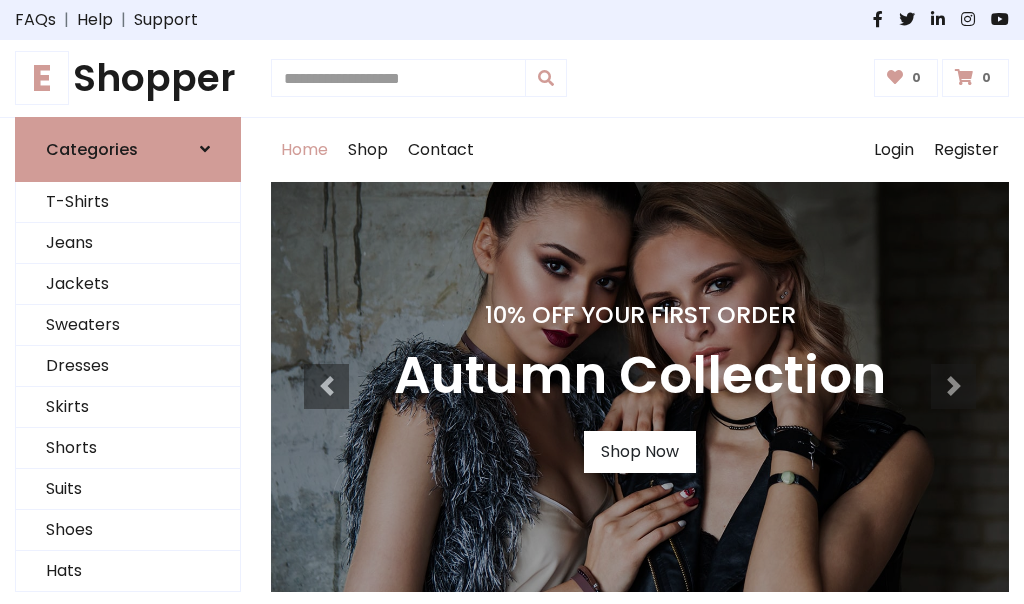 click on "E Shopper" at bounding box center (128, 78) 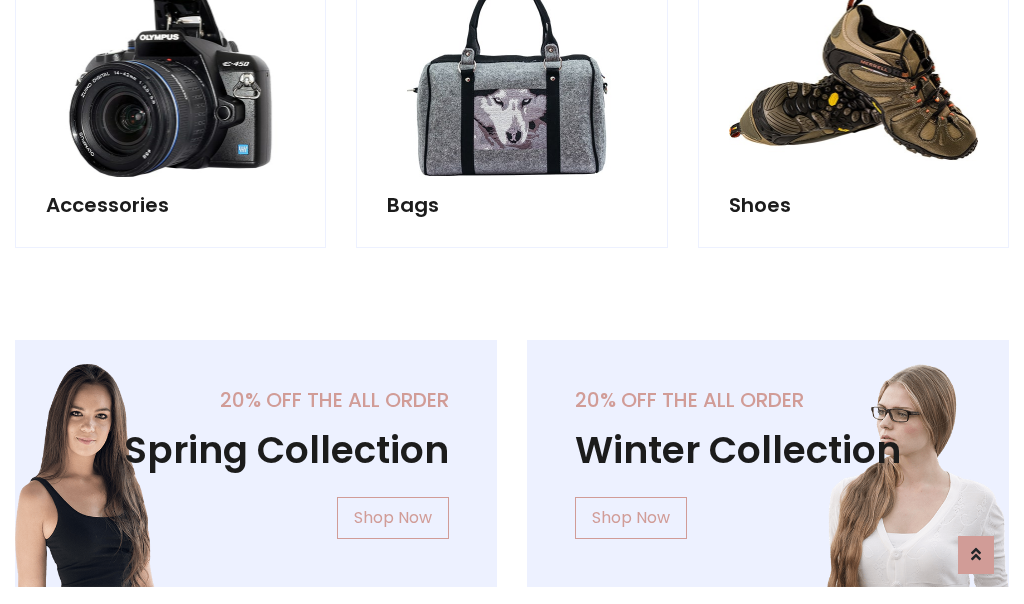 scroll, scrollTop: 1943, scrollLeft: 0, axis: vertical 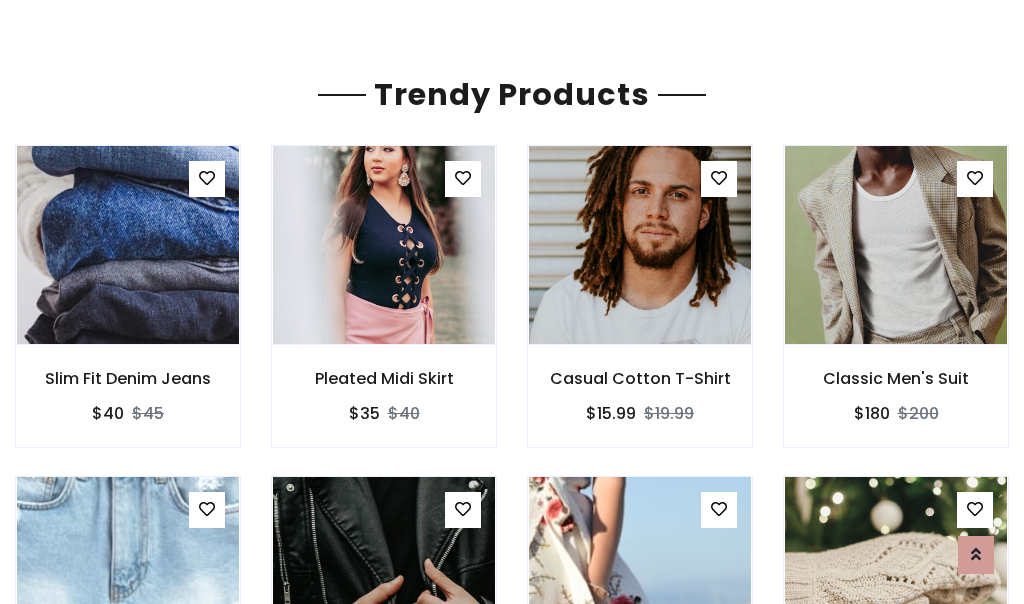 click on "Shop" at bounding box center (368, -1793) 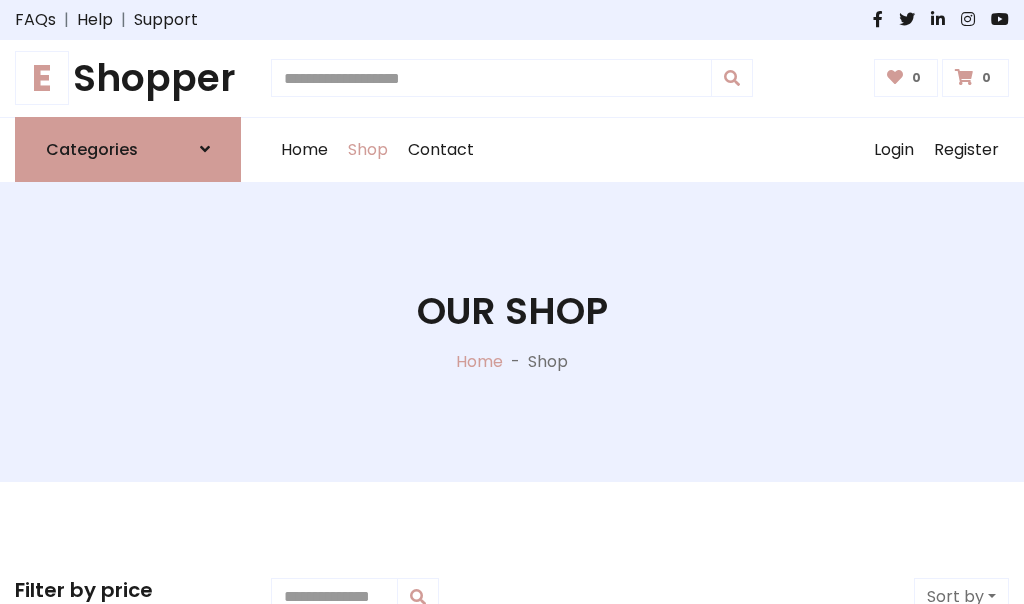scroll, scrollTop: 0, scrollLeft: 0, axis: both 